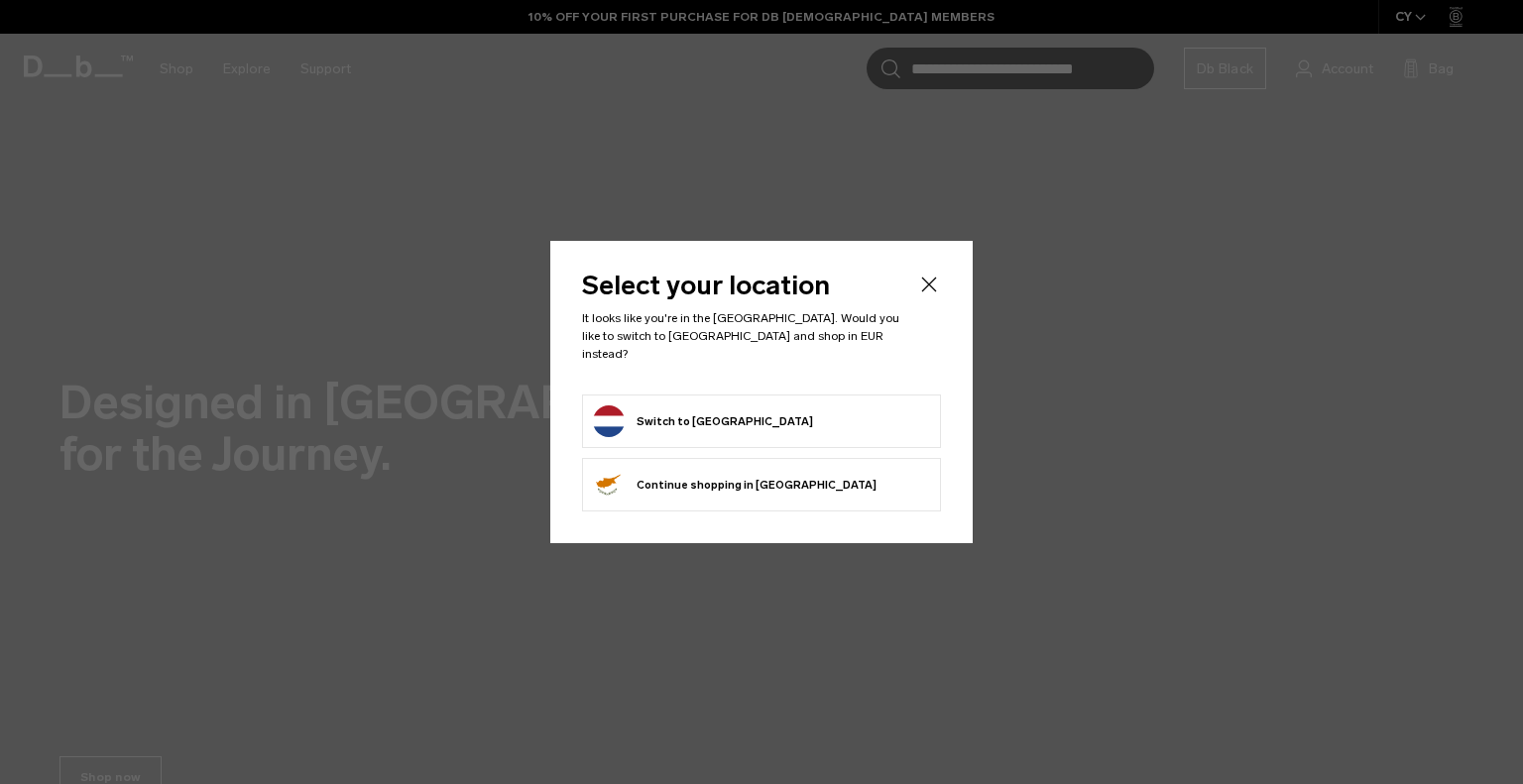 scroll, scrollTop: 0, scrollLeft: 0, axis: both 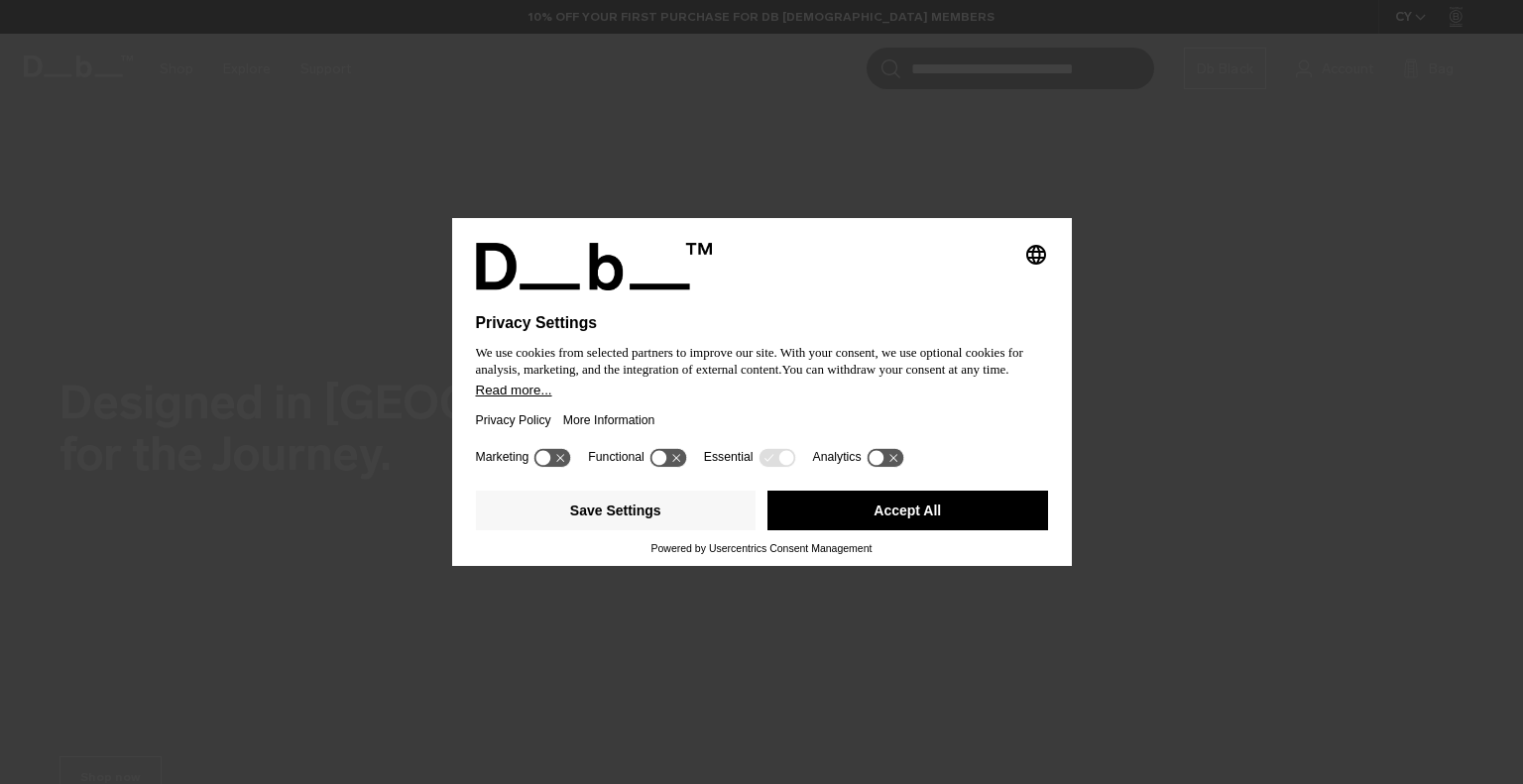 click on "More Information" at bounding box center (609, 420) 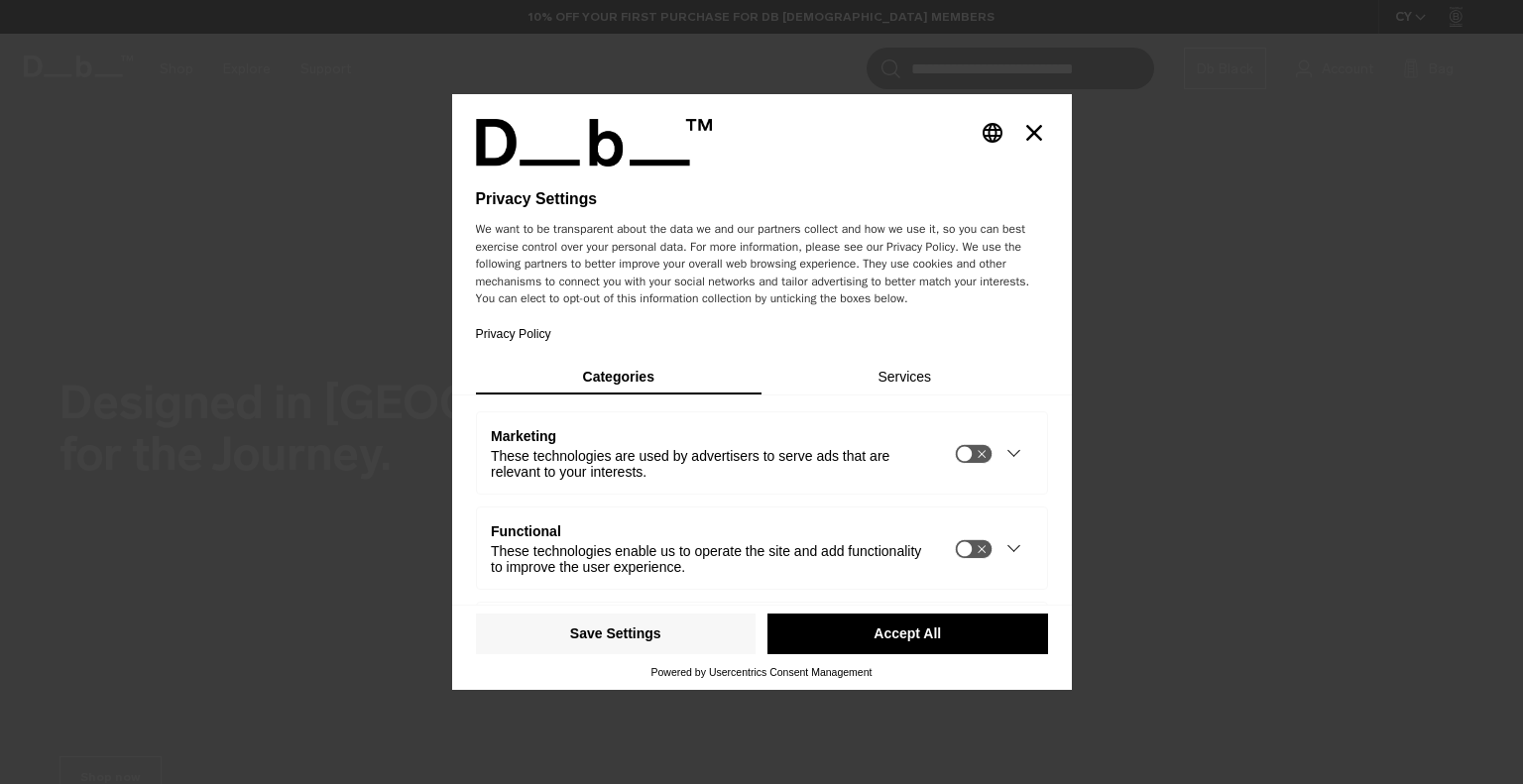 scroll, scrollTop: 0, scrollLeft: 0, axis: both 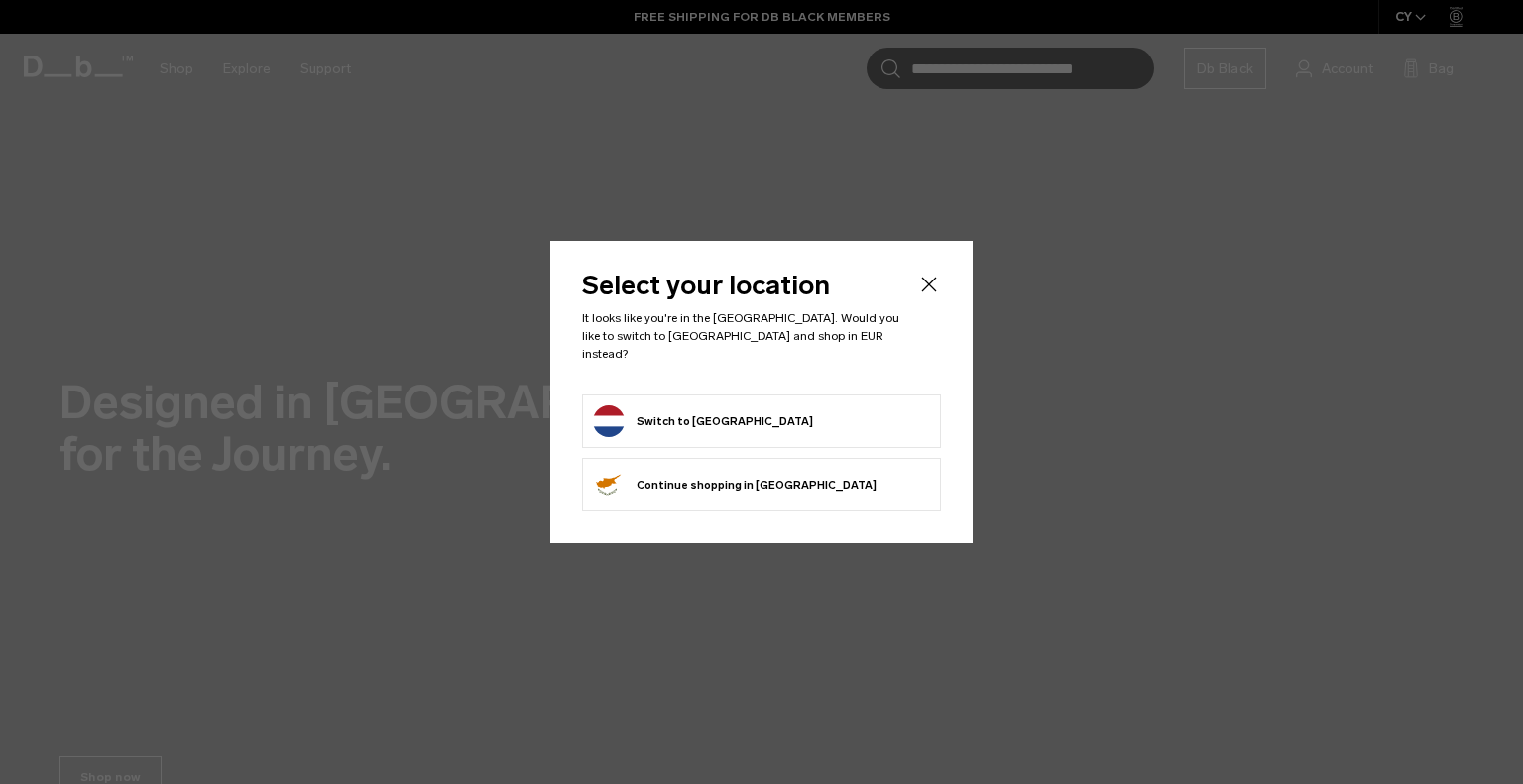 click on "Switch to Netherlands" at bounding box center [703, 421] 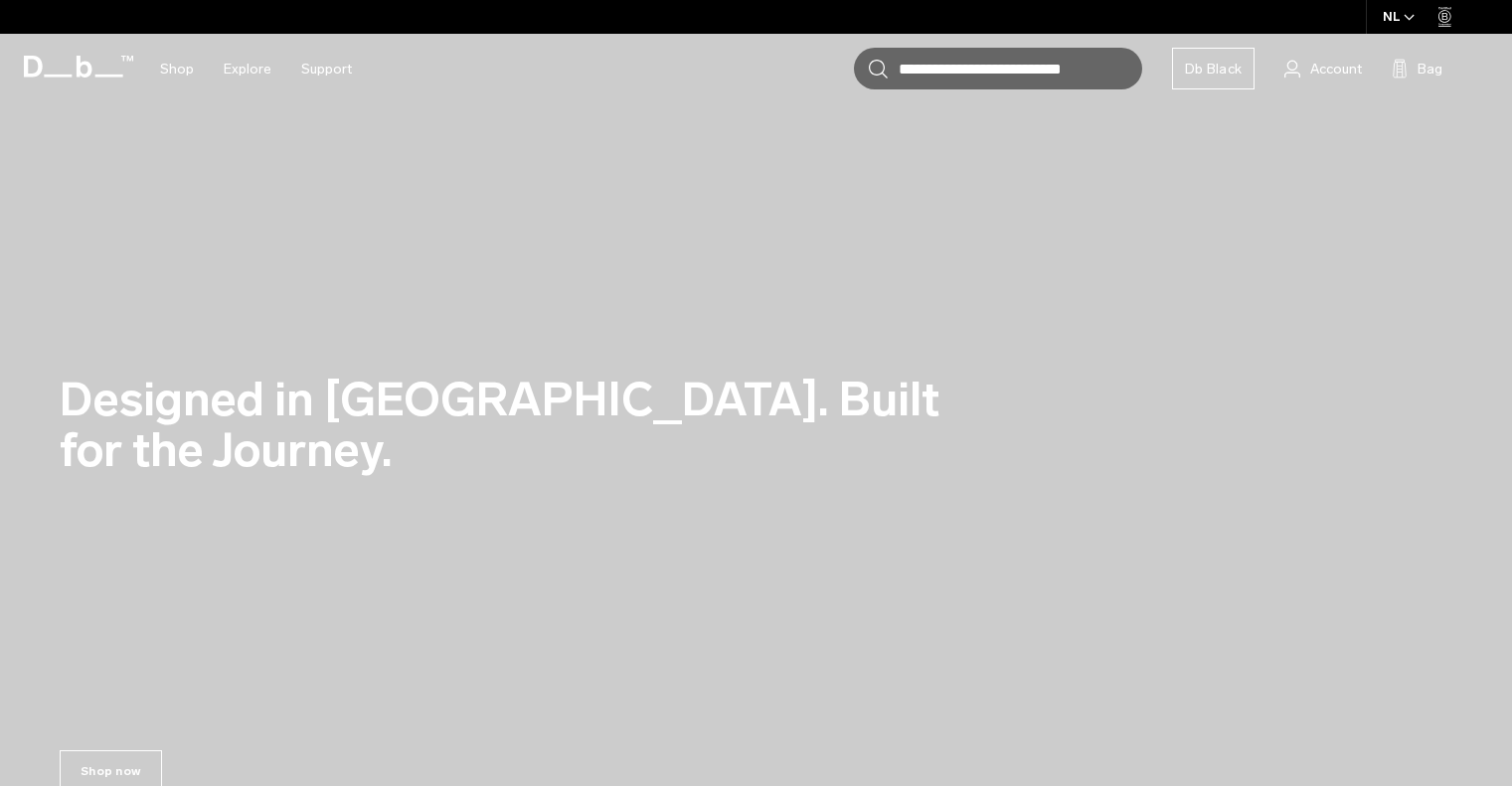 scroll, scrollTop: 0, scrollLeft: 0, axis: both 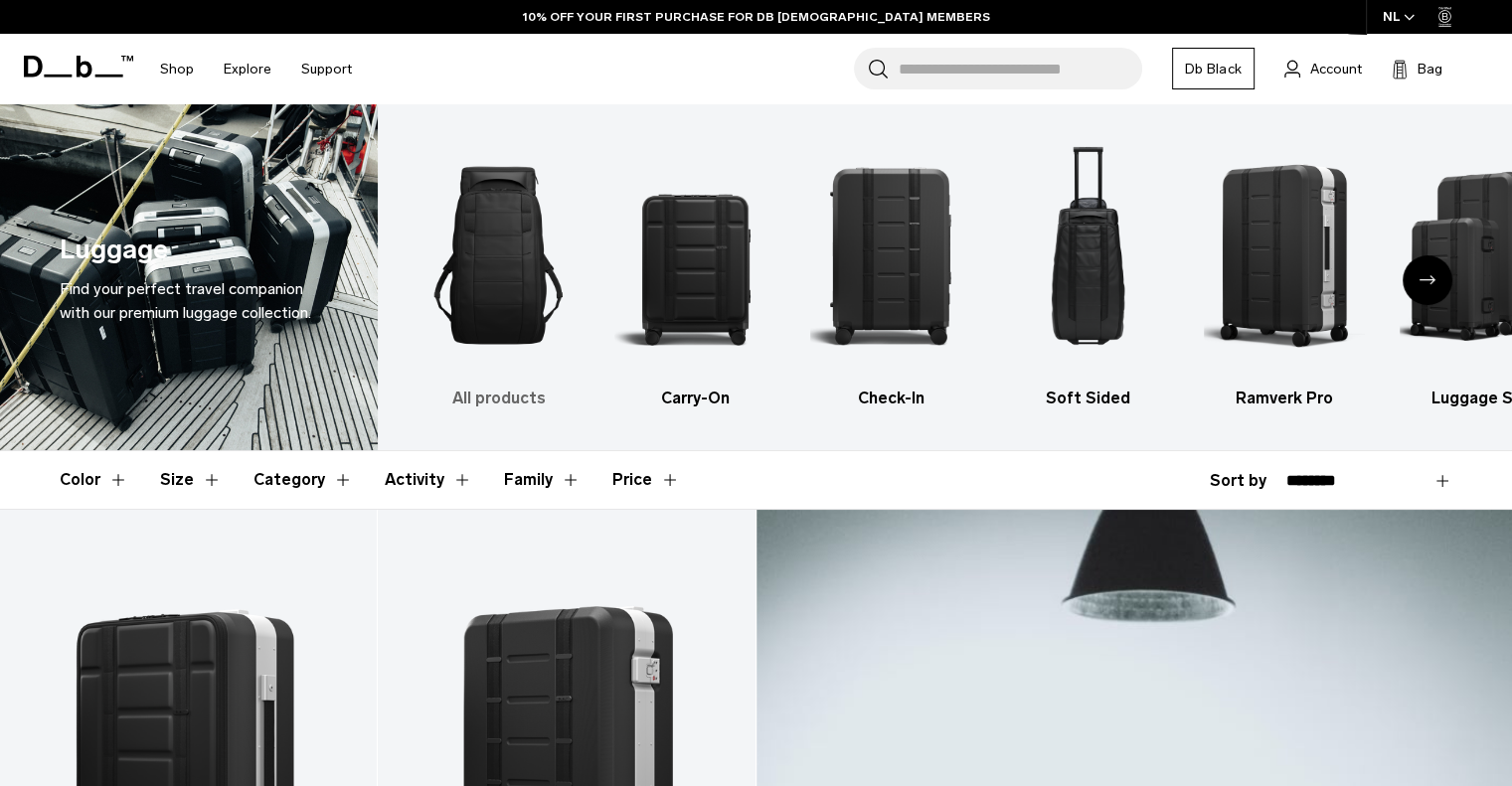 click at bounding box center (498, 255) 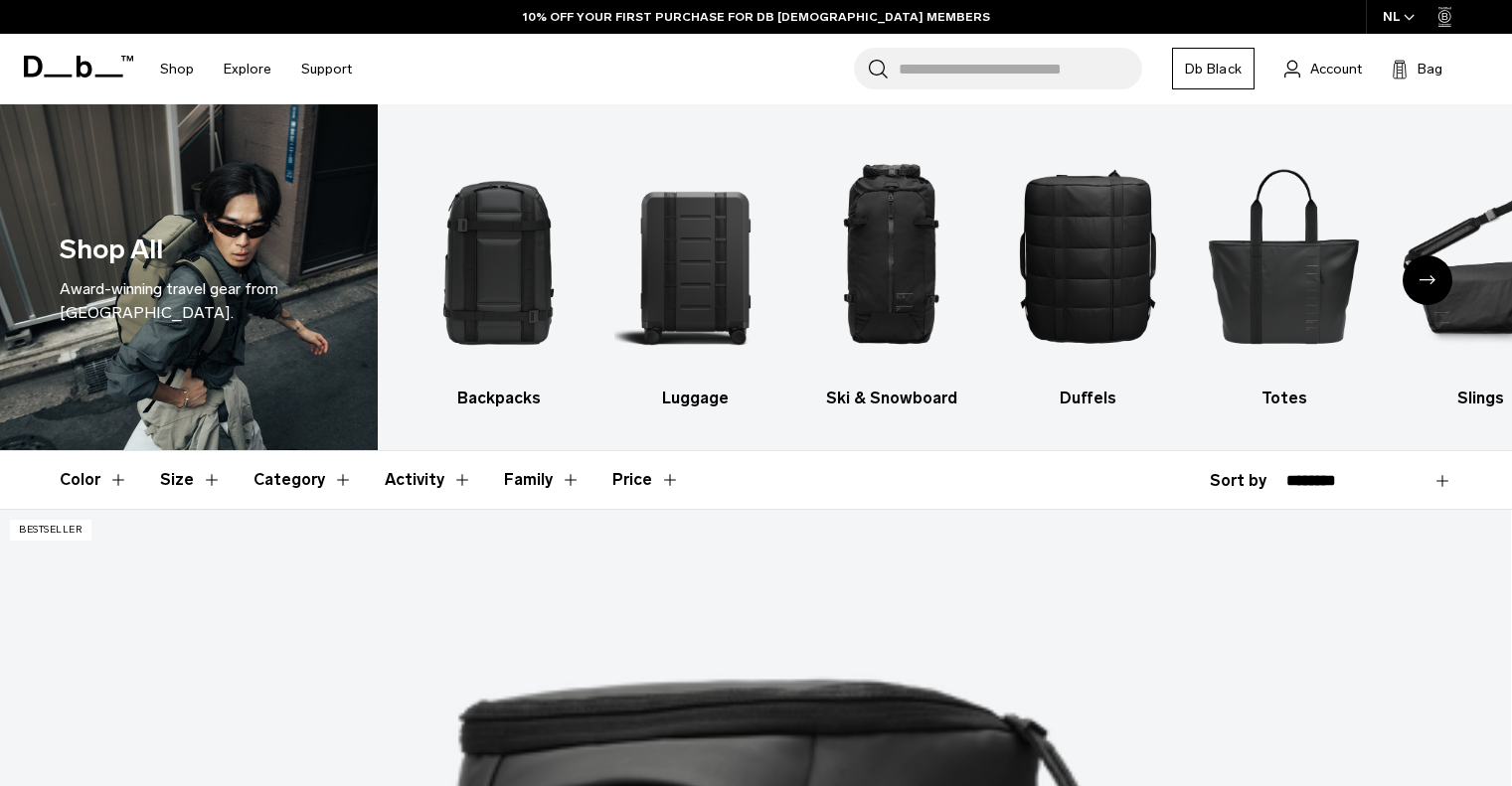 scroll, scrollTop: 250, scrollLeft: 0, axis: vertical 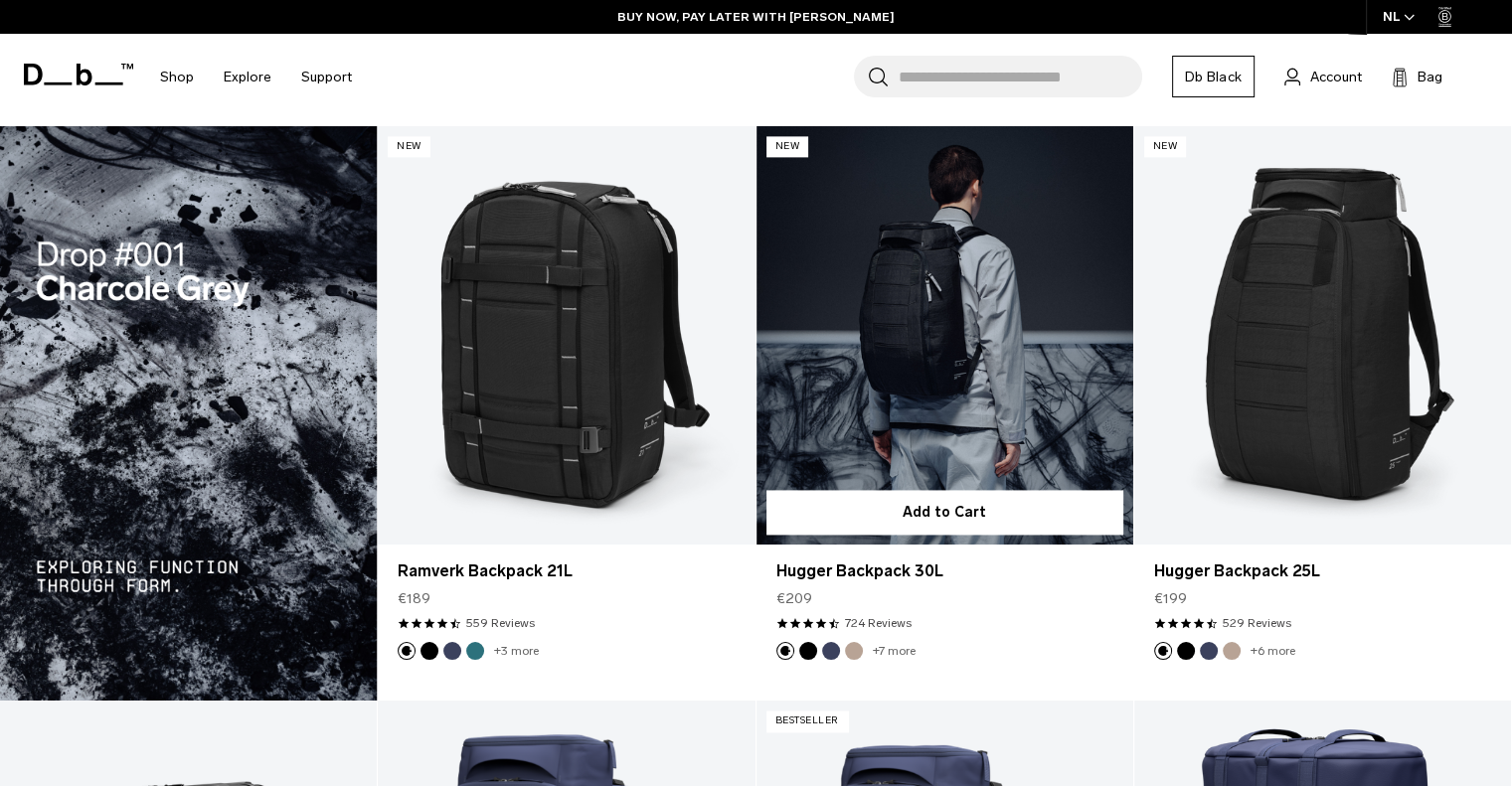 click at bounding box center (944, 335) 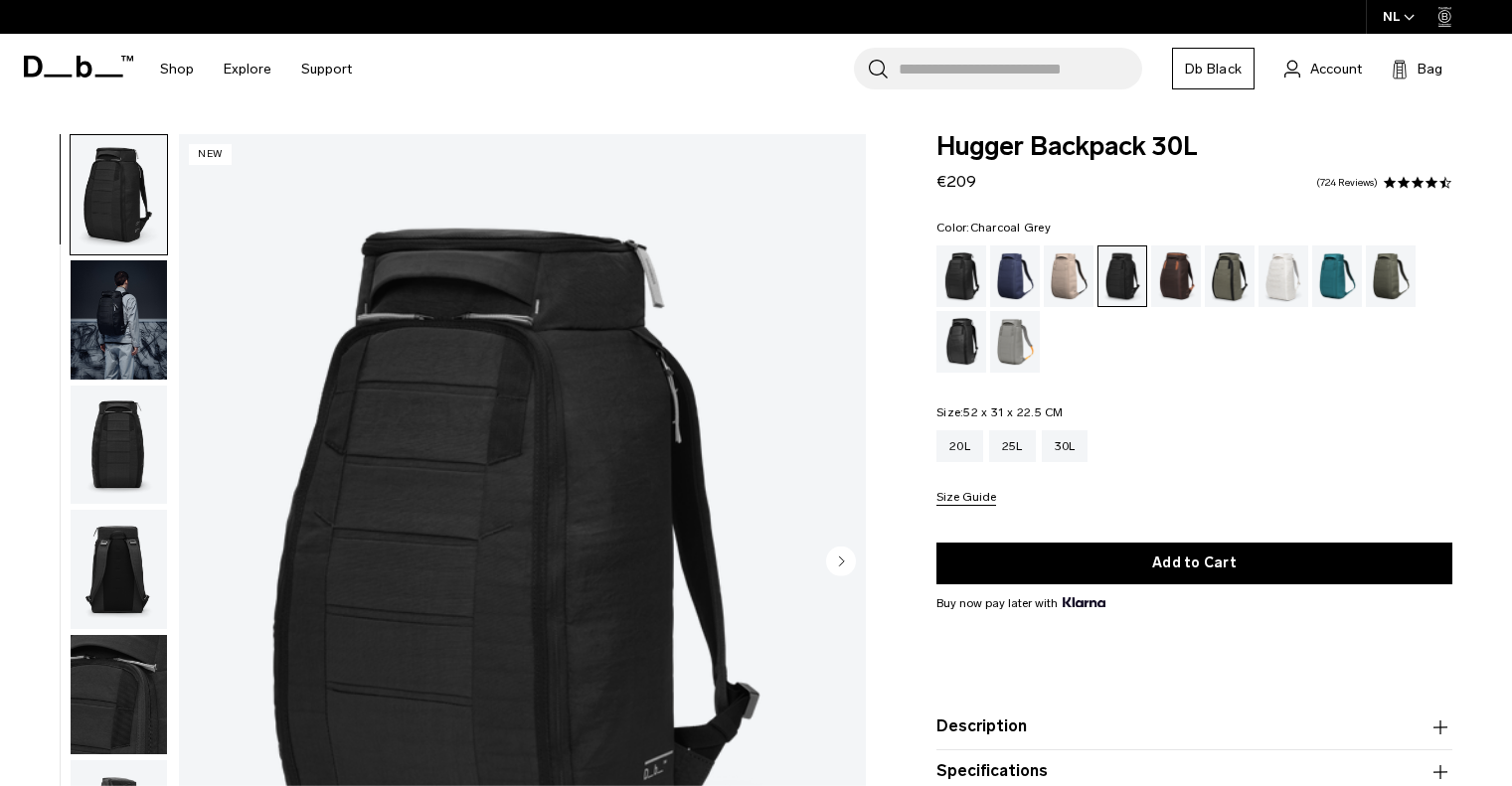 scroll, scrollTop: 0, scrollLeft: 0, axis: both 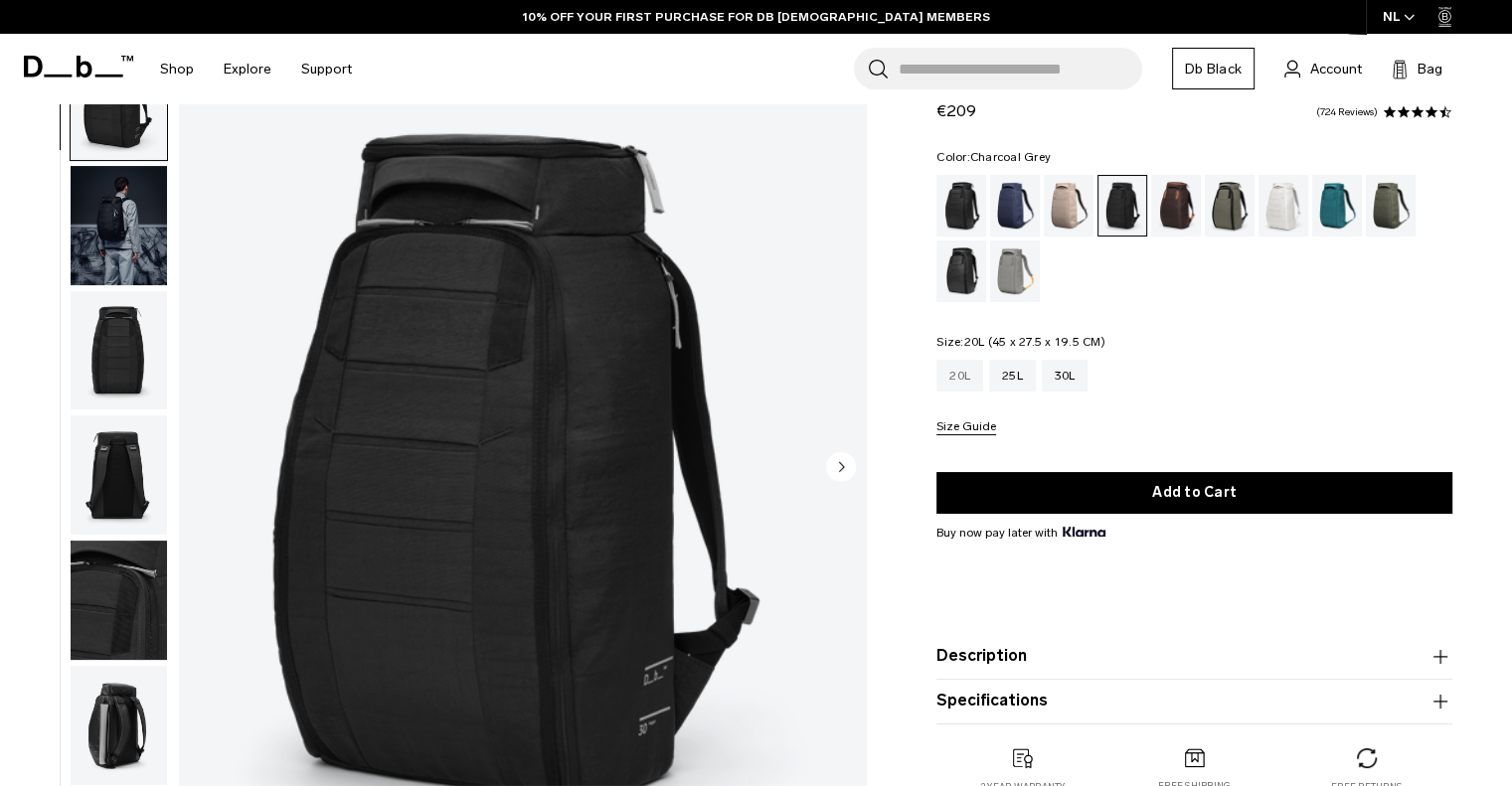 click on "20L" at bounding box center [959, 376] 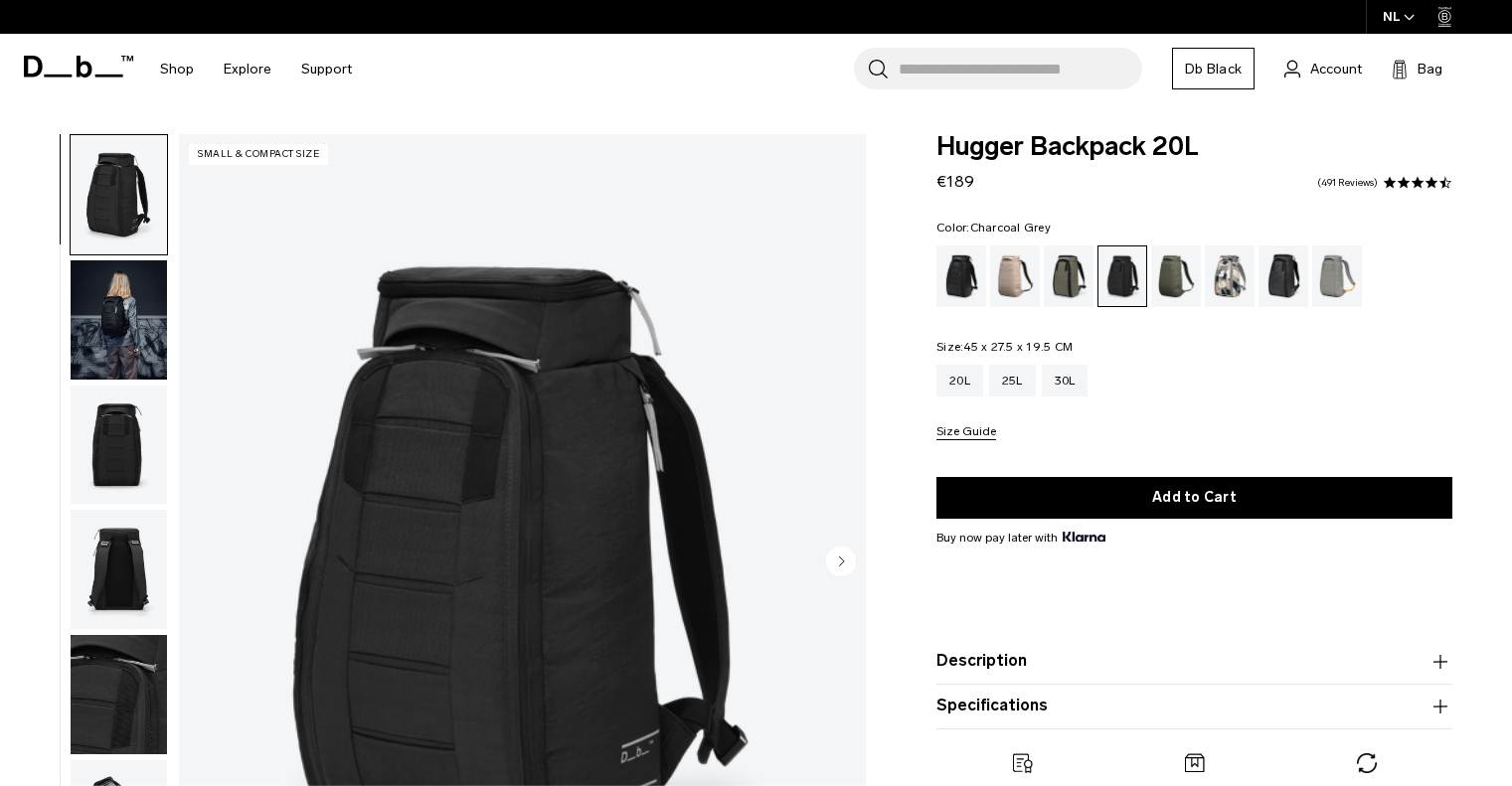 scroll, scrollTop: 127, scrollLeft: 0, axis: vertical 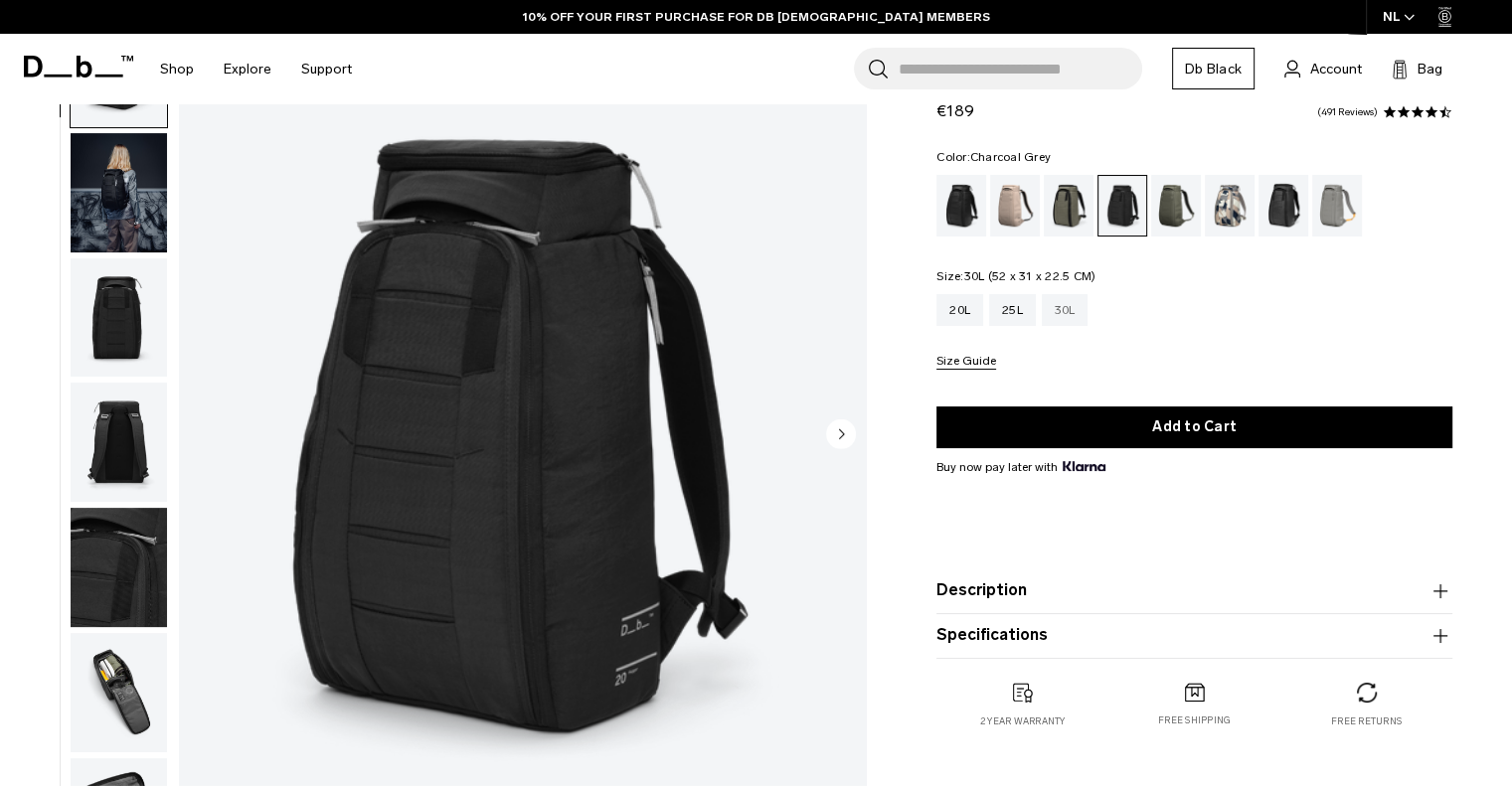 click on "30L" at bounding box center (1065, 310) 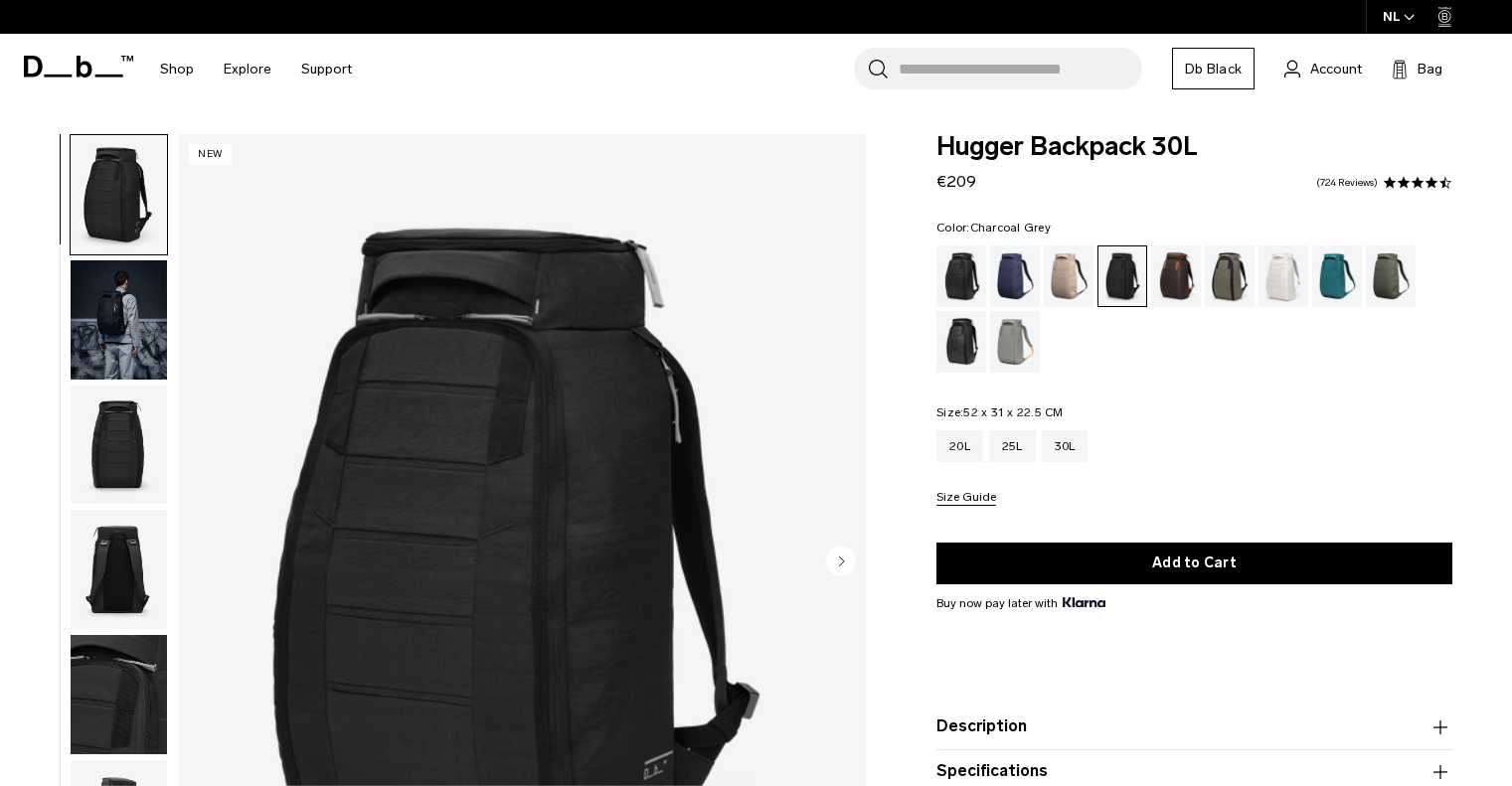 scroll, scrollTop: 0, scrollLeft: 0, axis: both 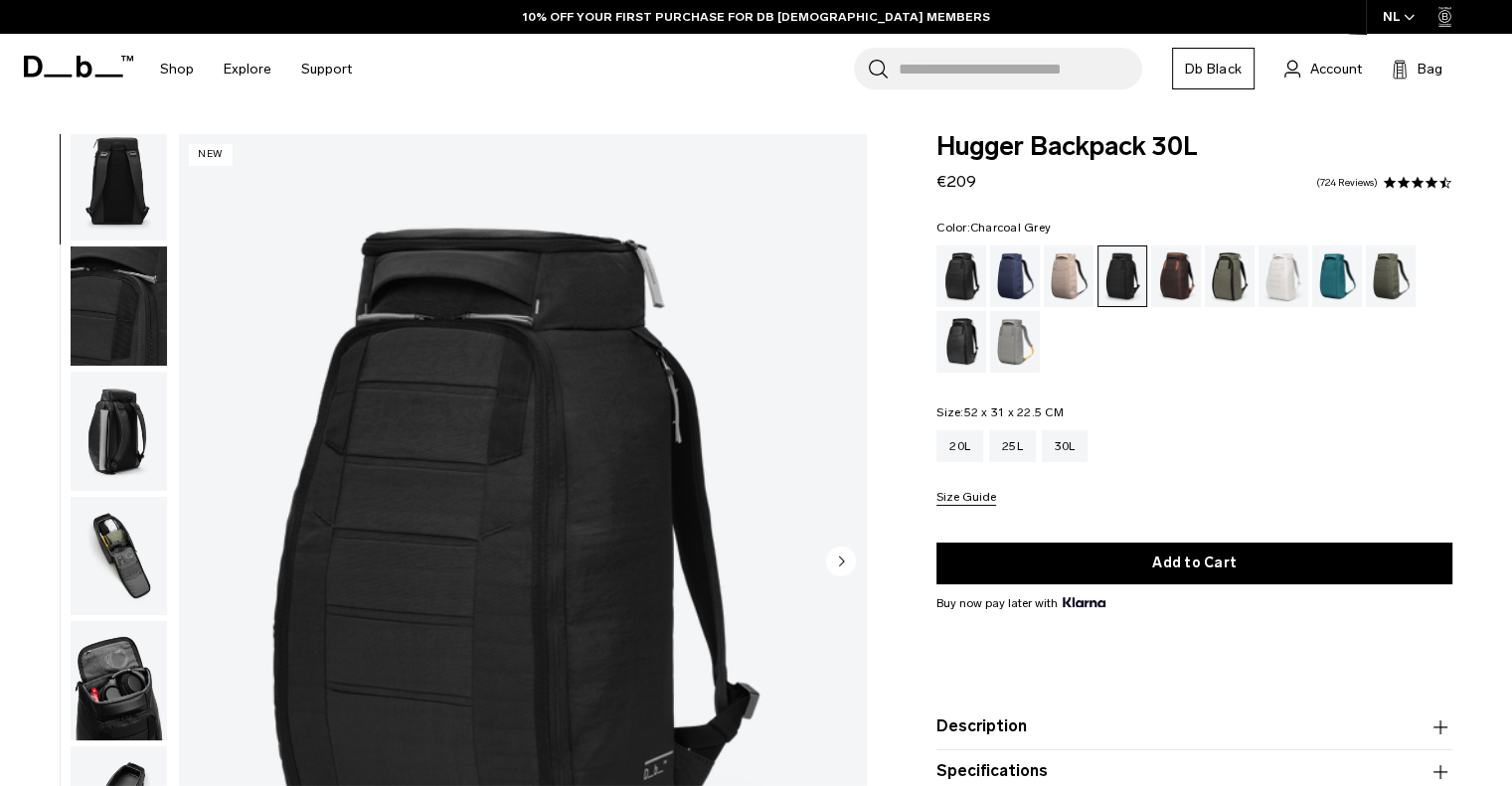 click at bounding box center (118, 556) 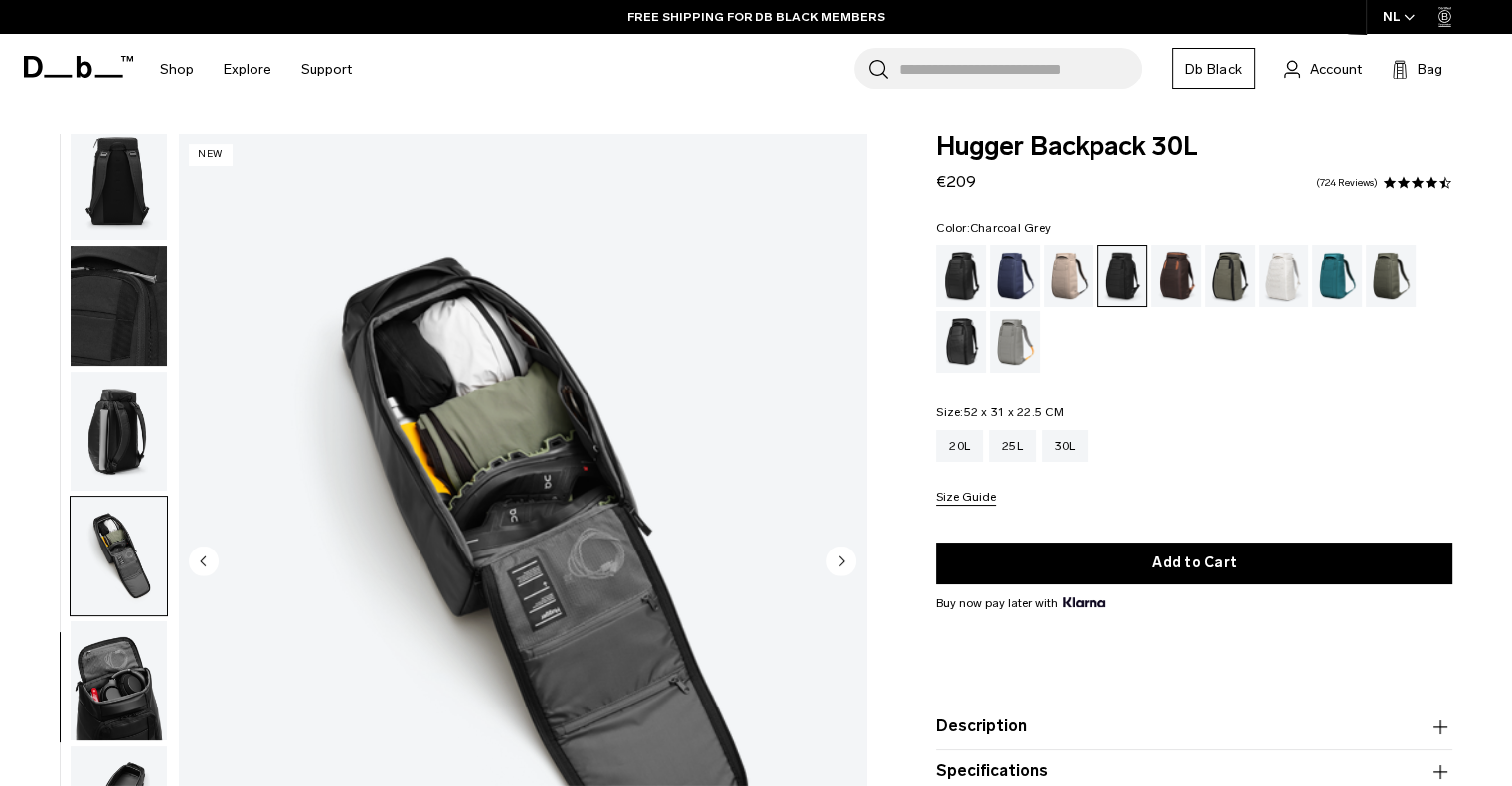 scroll, scrollTop: 389, scrollLeft: 0, axis: vertical 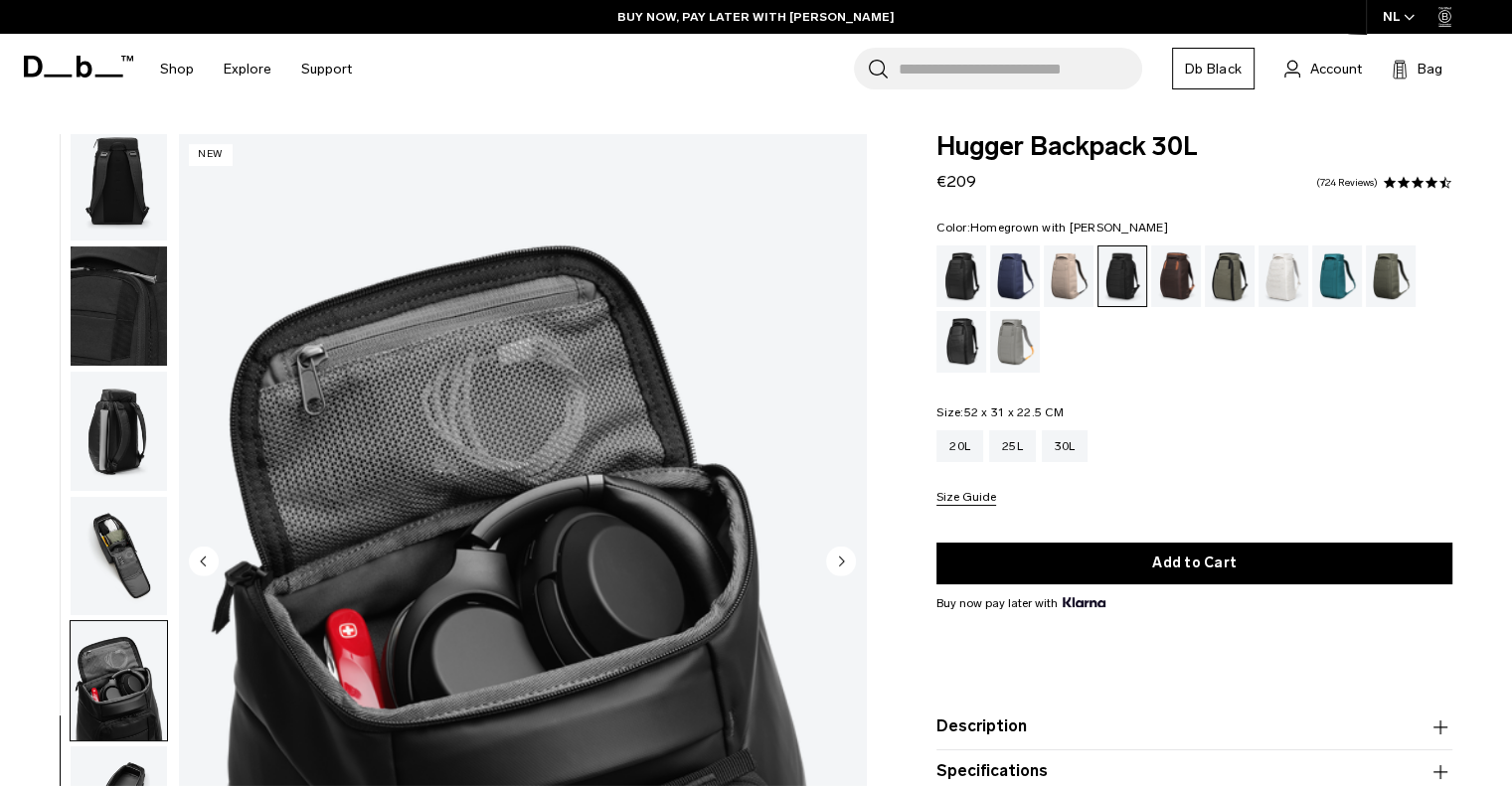 click at bounding box center (1176, 276) 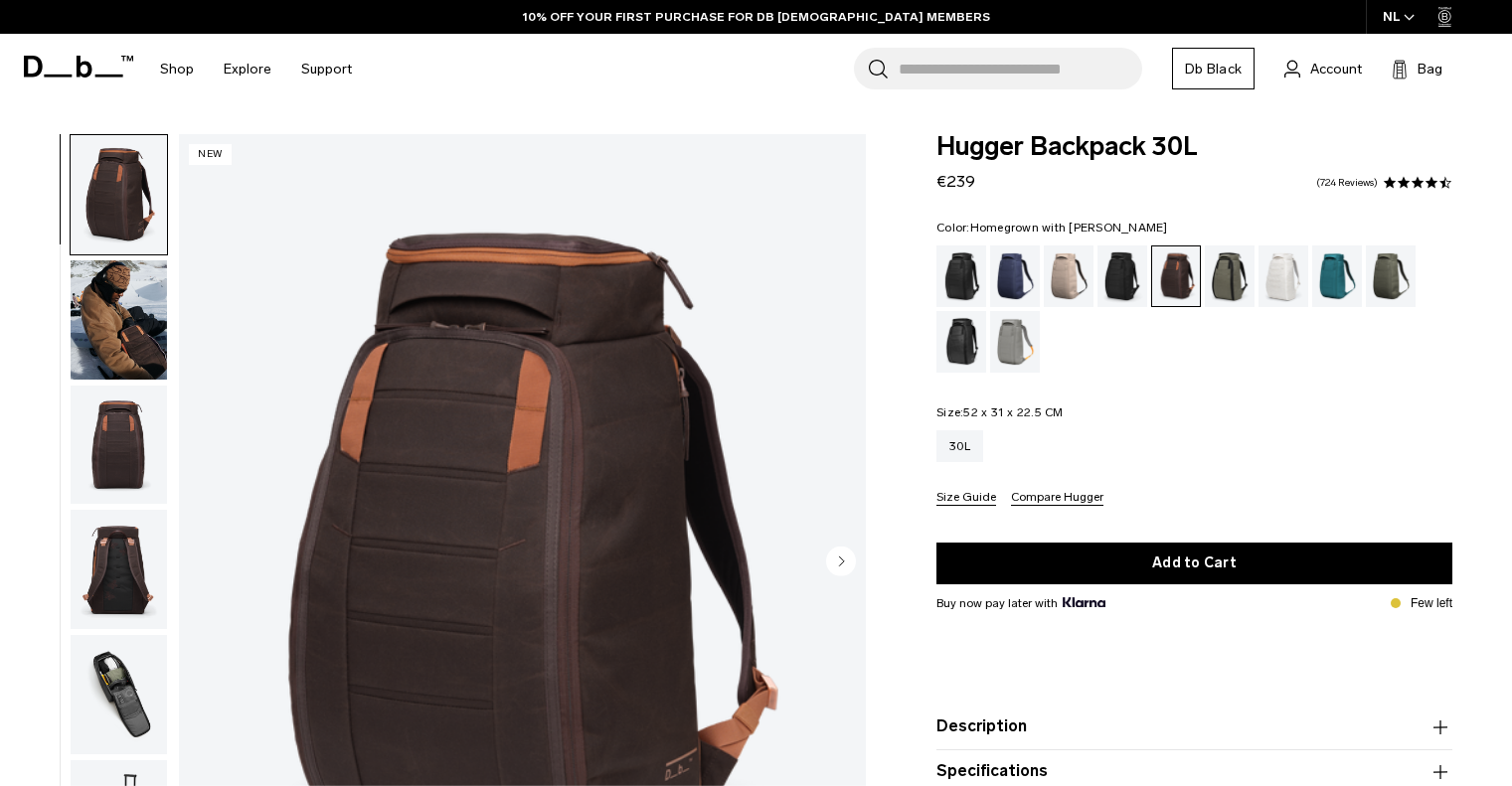 scroll, scrollTop: 127, scrollLeft: 0, axis: vertical 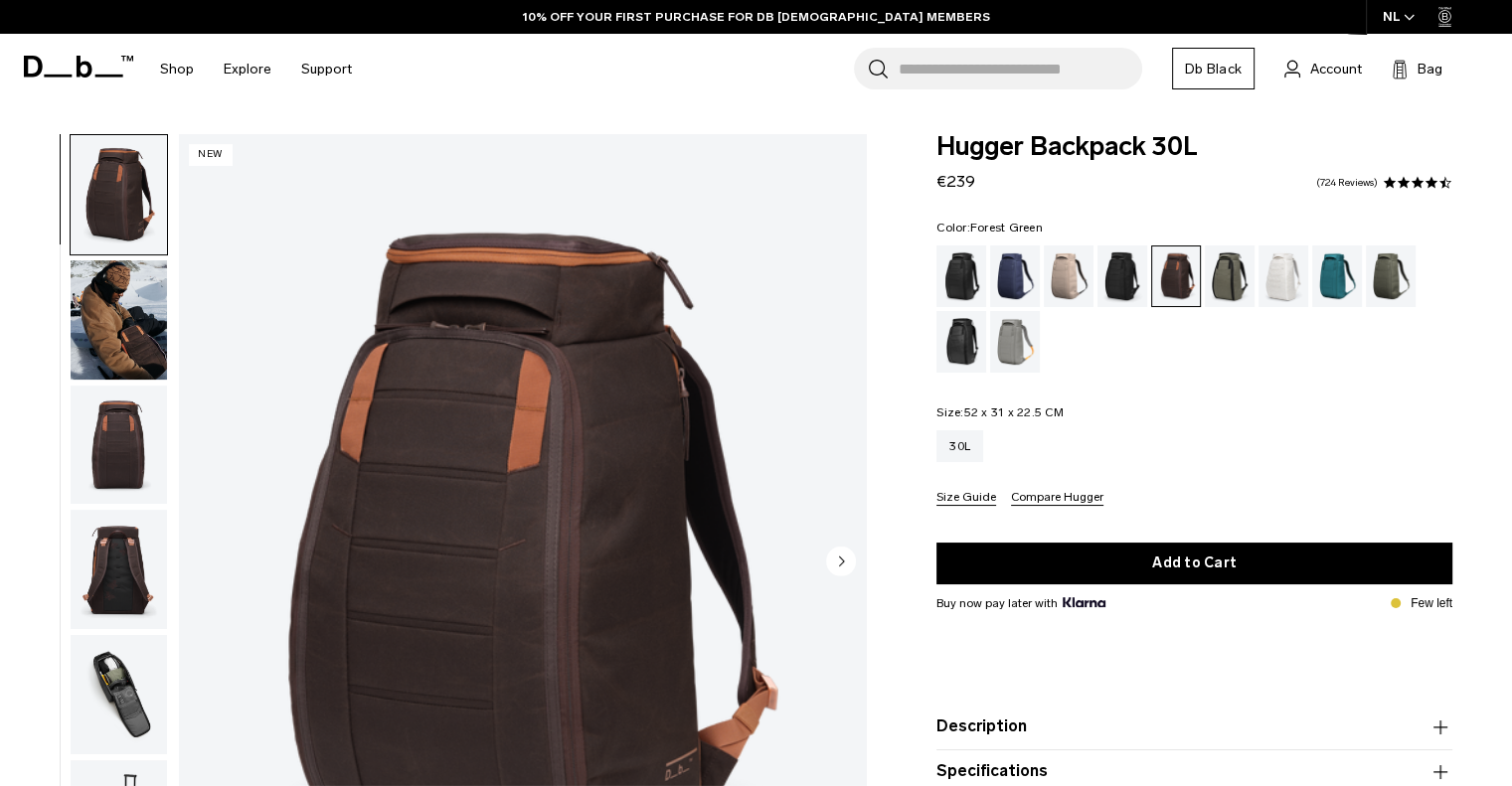 click at bounding box center [1230, 276] 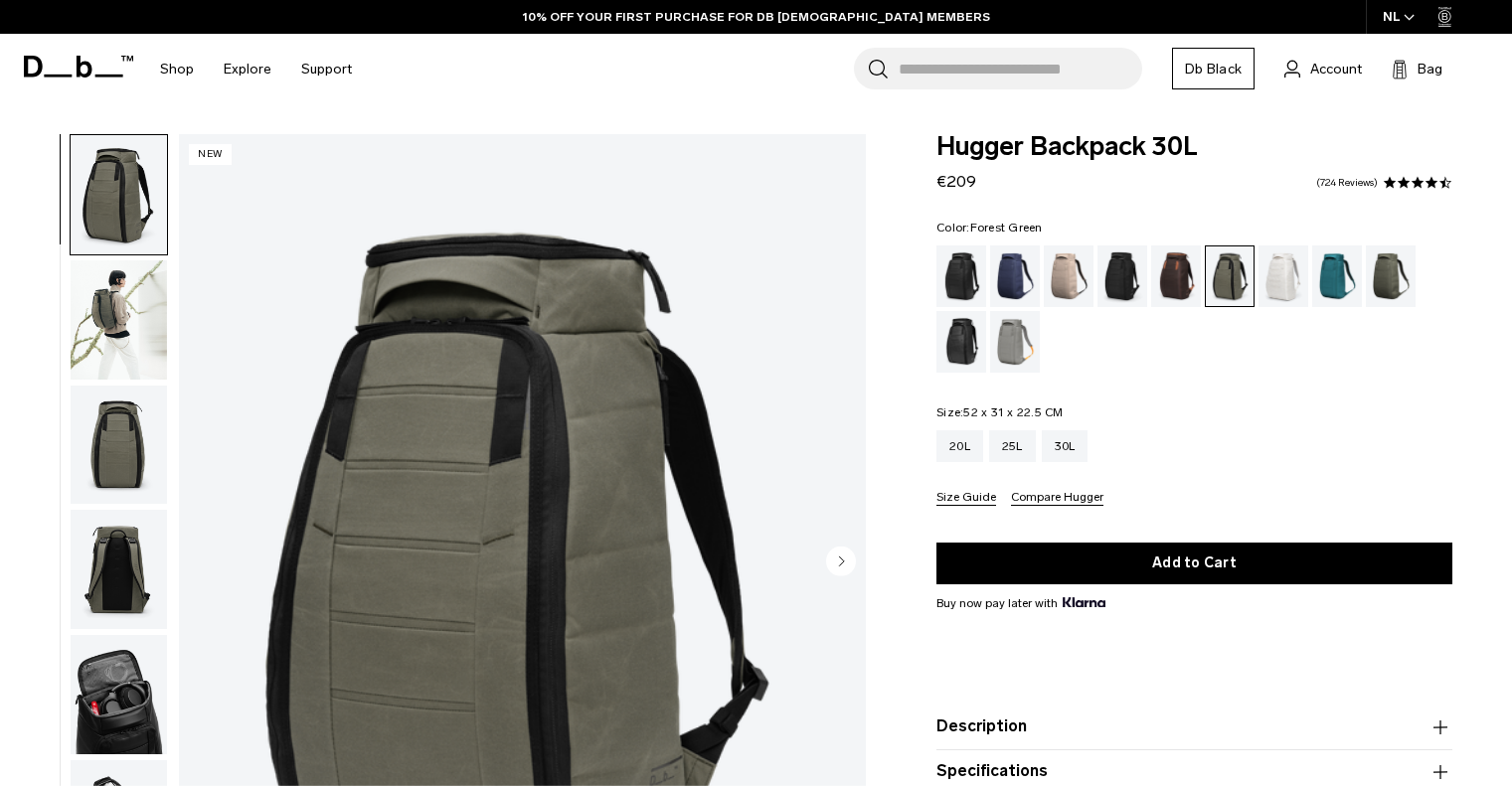 scroll, scrollTop: 191, scrollLeft: 0, axis: vertical 